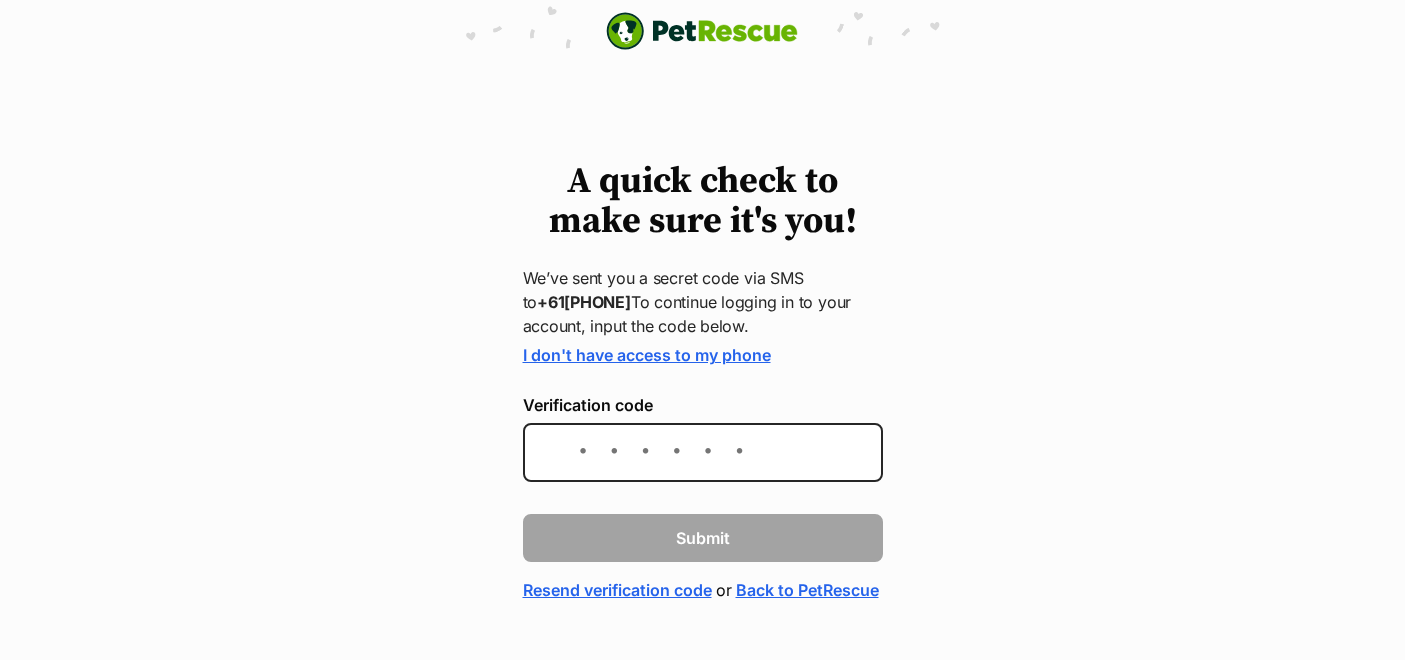 scroll, scrollTop: 0, scrollLeft: 0, axis: both 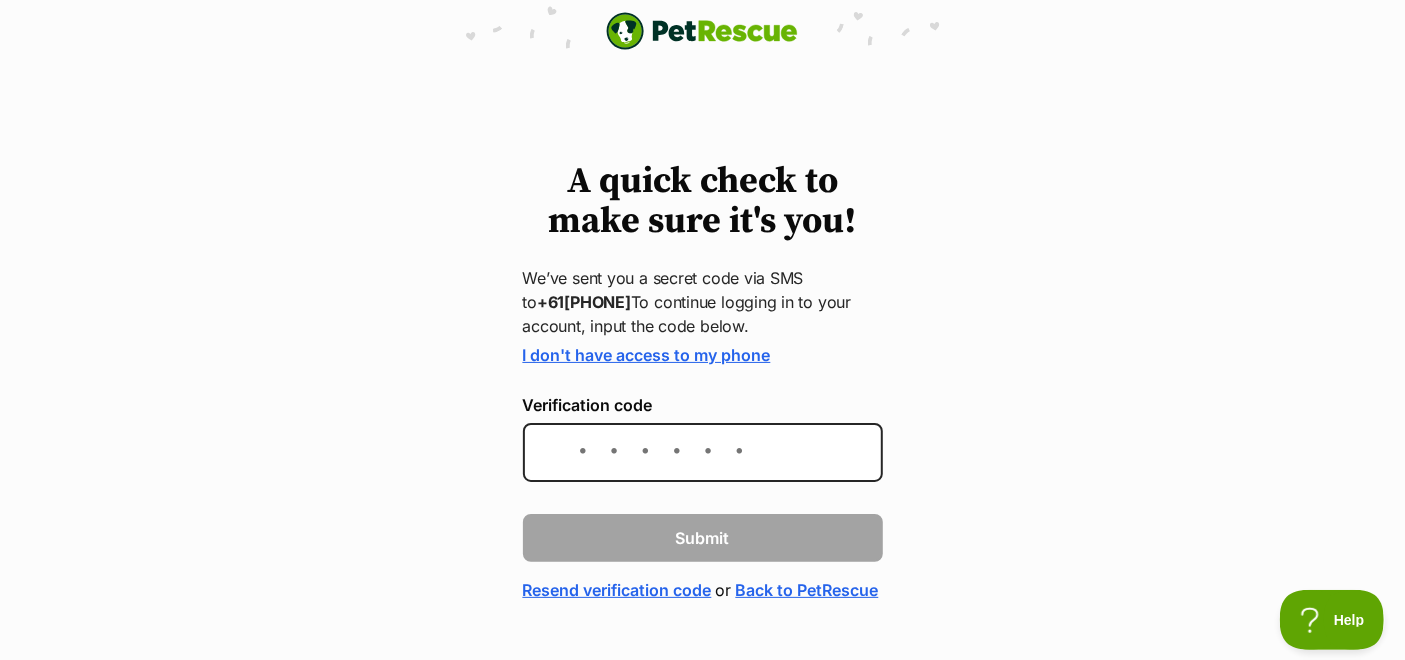 click on "Verification code" at bounding box center [703, 438] 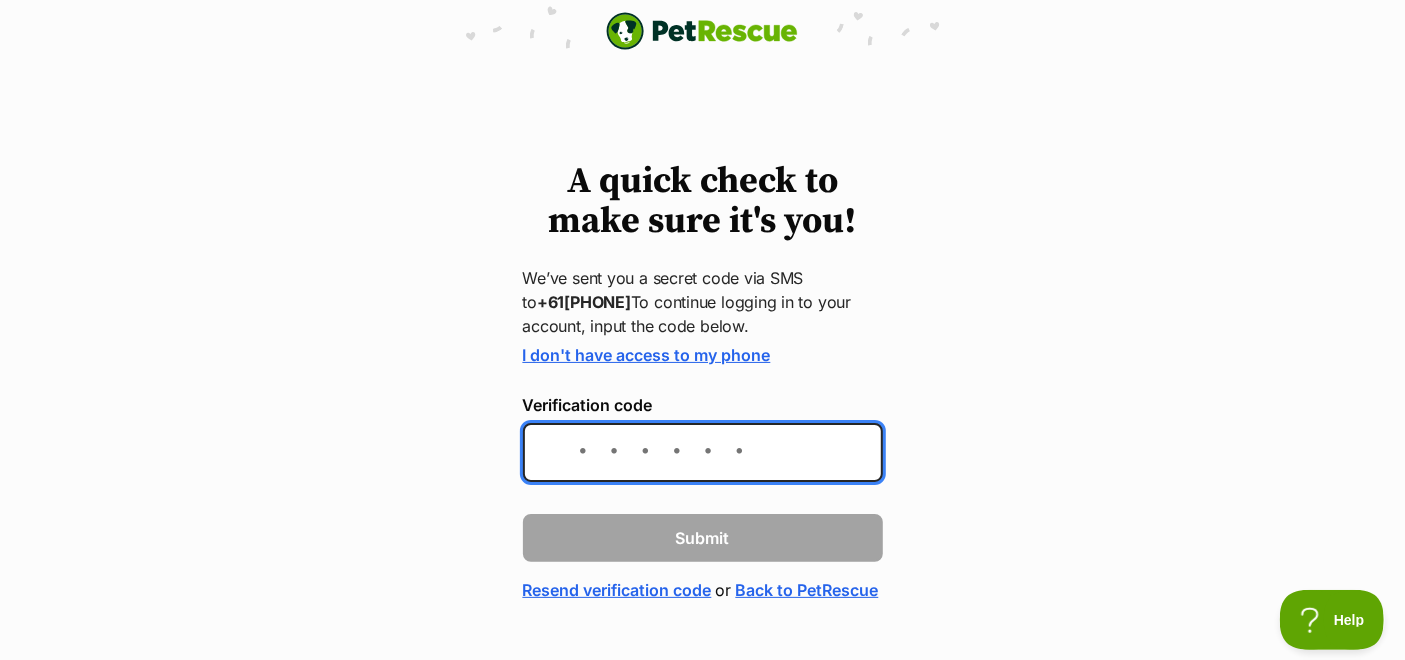click on "Verification code" at bounding box center [703, 452] 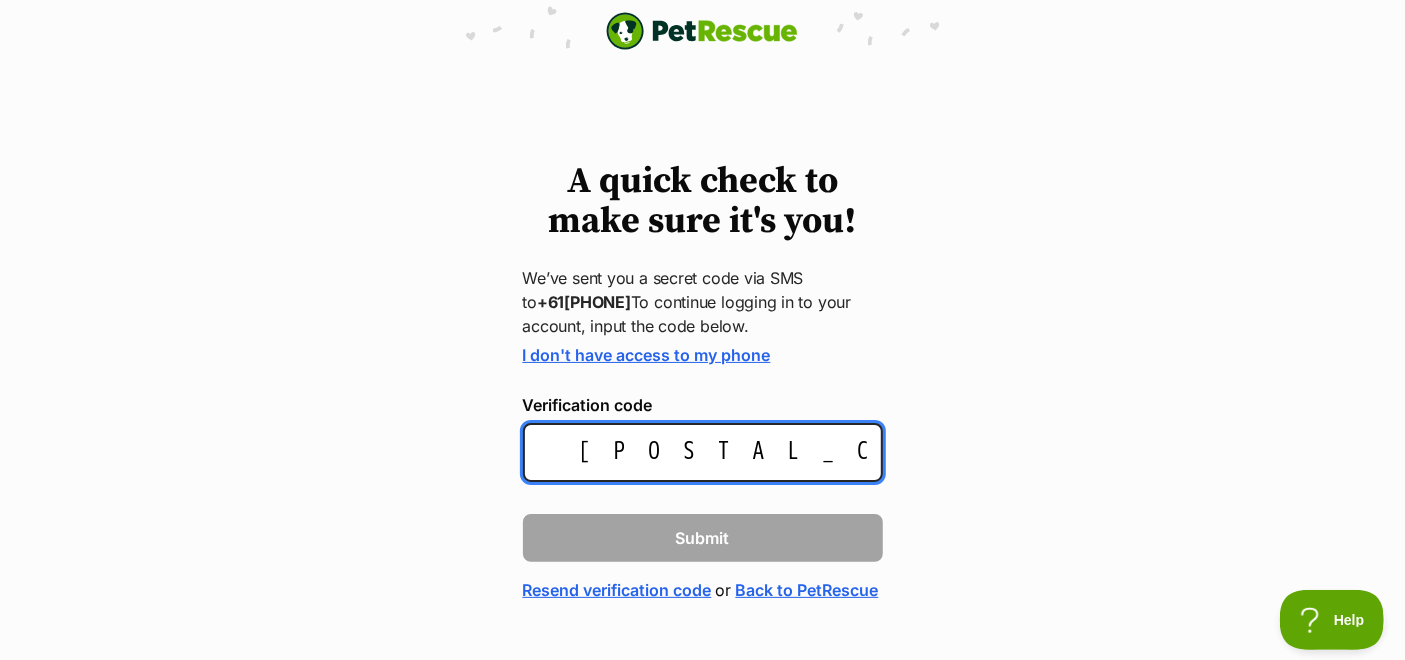 type on "930135" 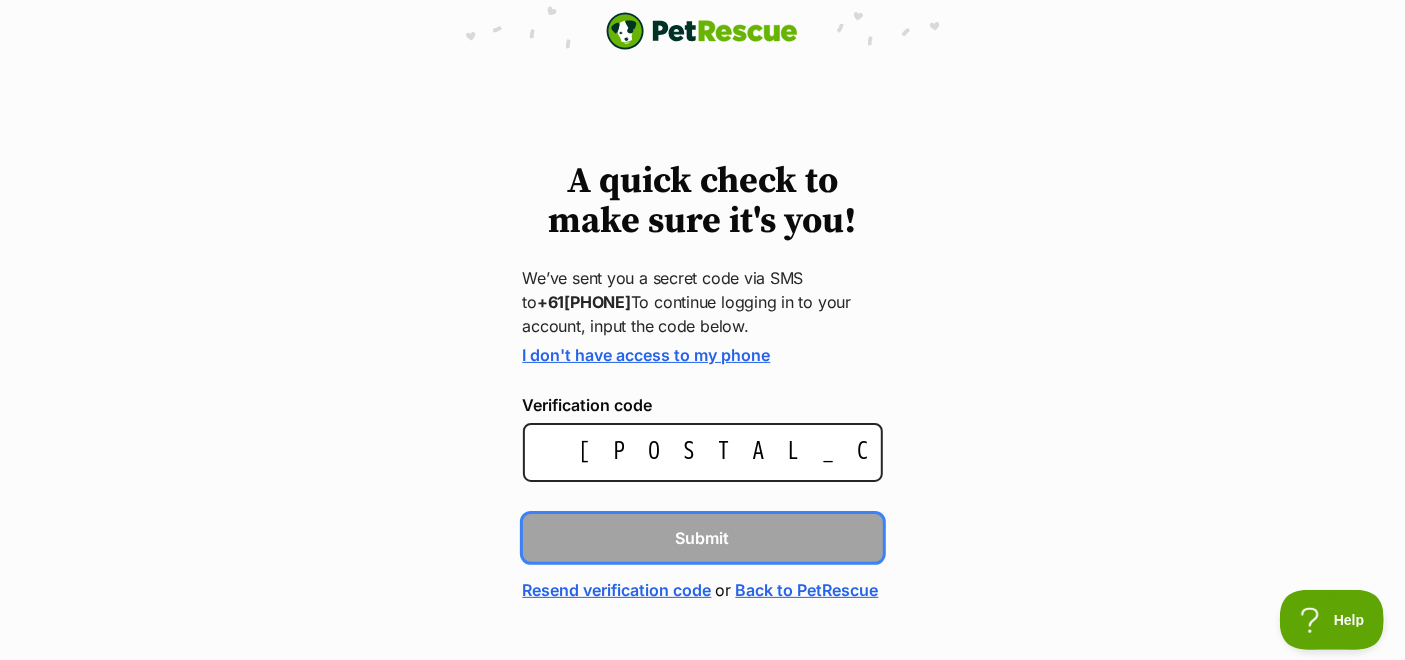type 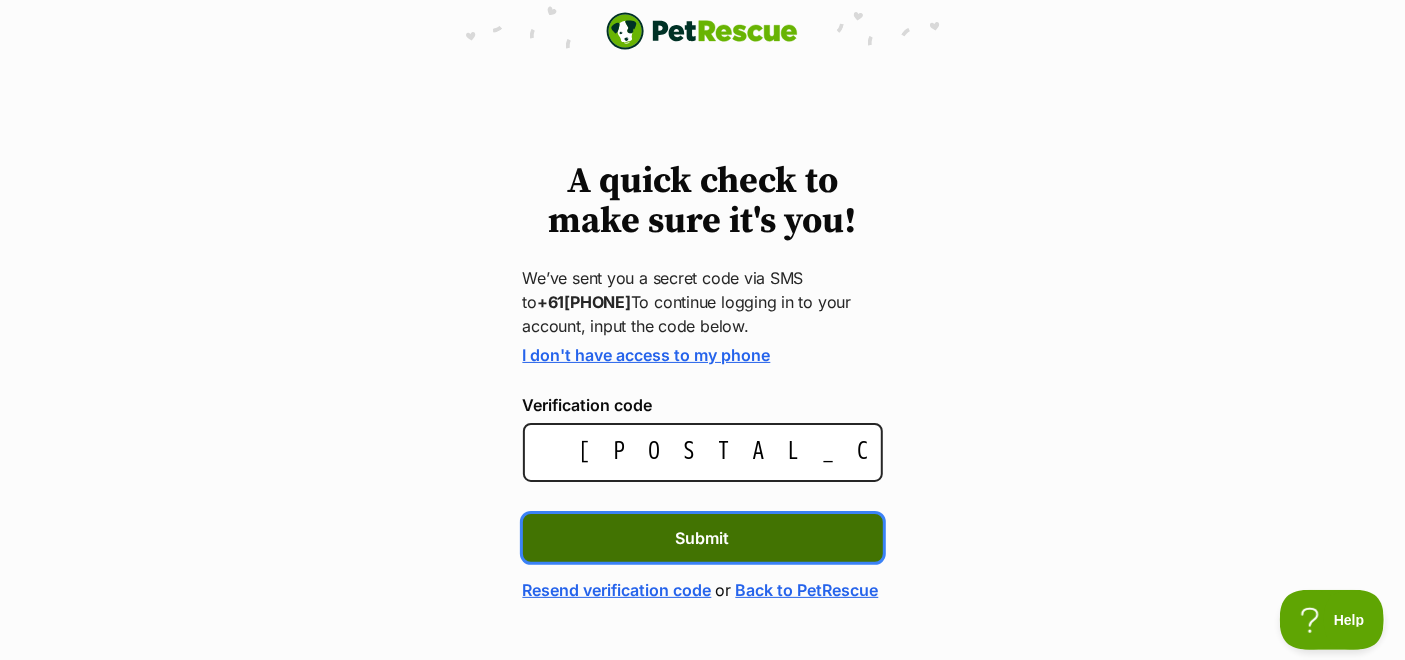 click on "Submit" at bounding box center [703, 538] 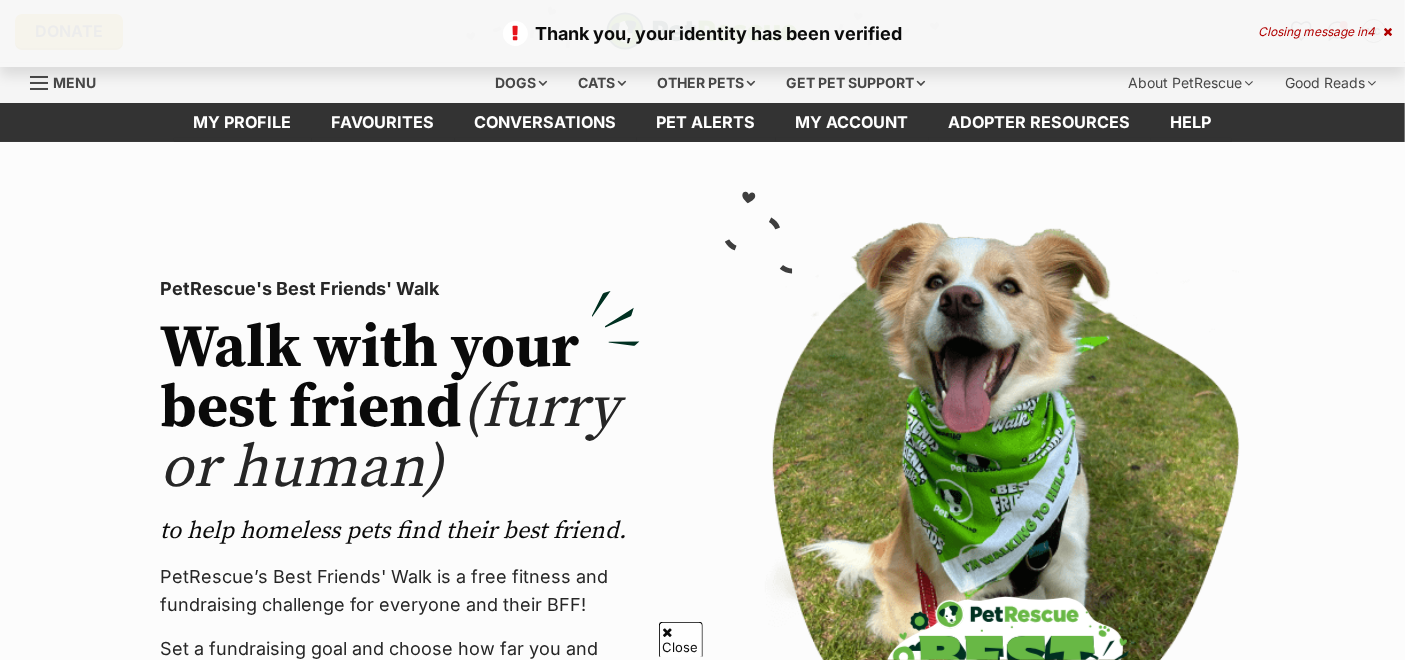 scroll, scrollTop: 296, scrollLeft: 0, axis: vertical 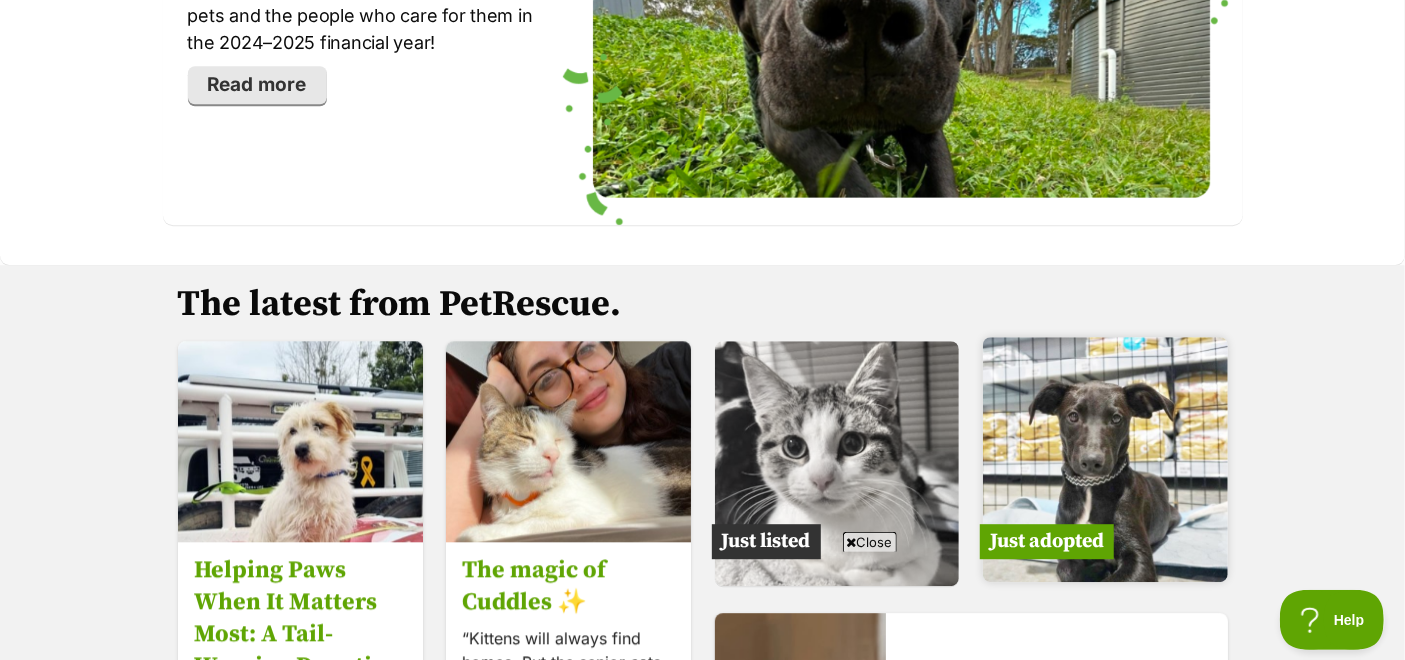 click on "Just adopted" at bounding box center [1047, 541] 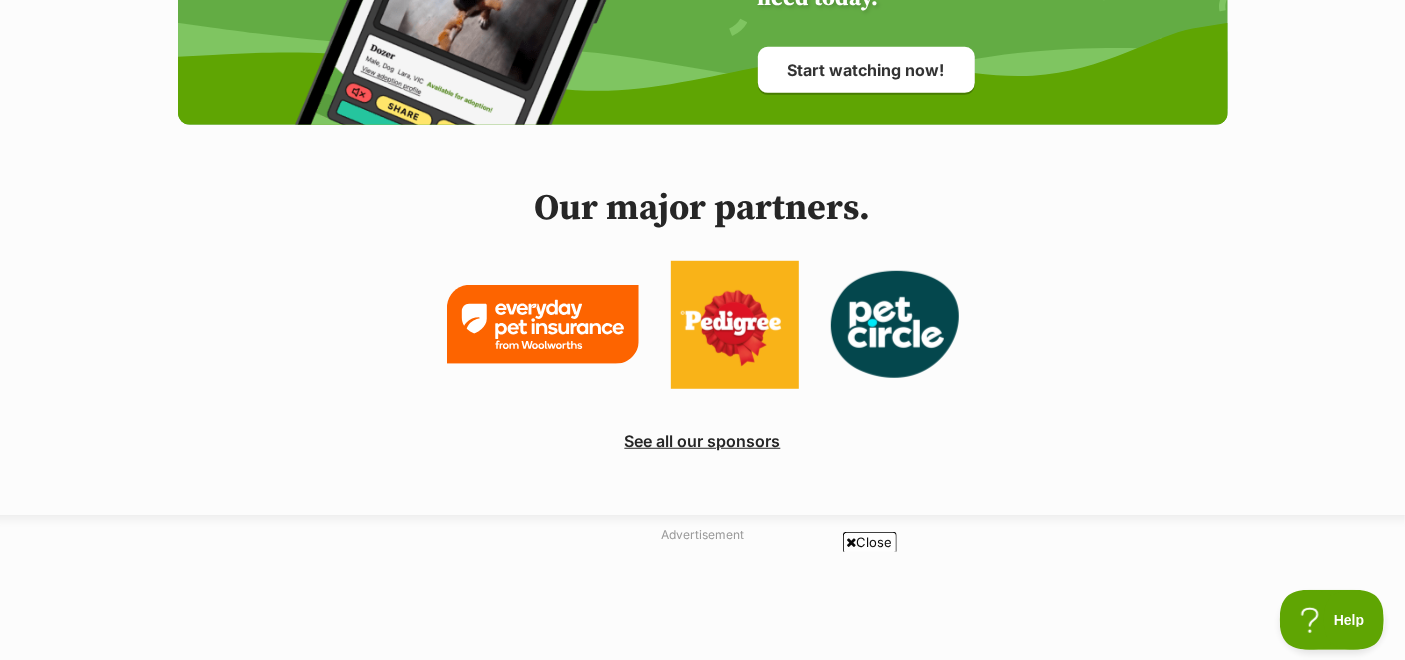 scroll, scrollTop: 5111, scrollLeft: 0, axis: vertical 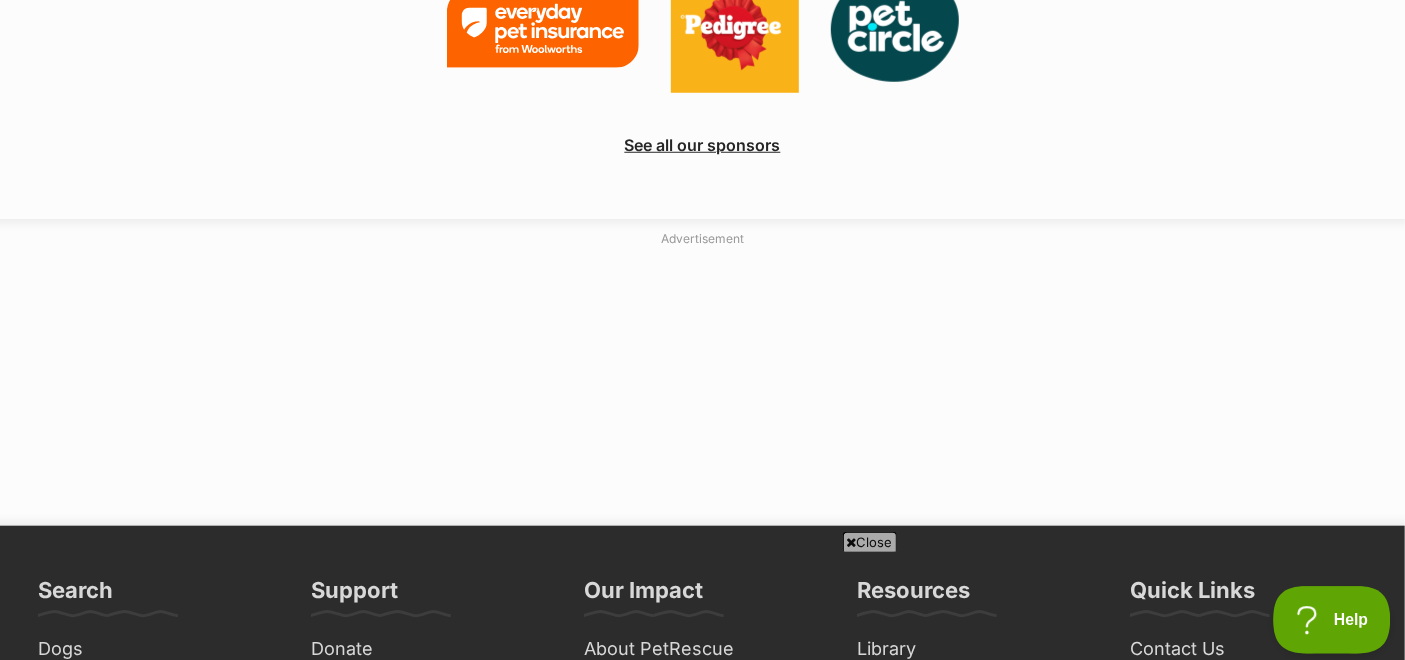 click on "Help" at bounding box center (1325, 616) 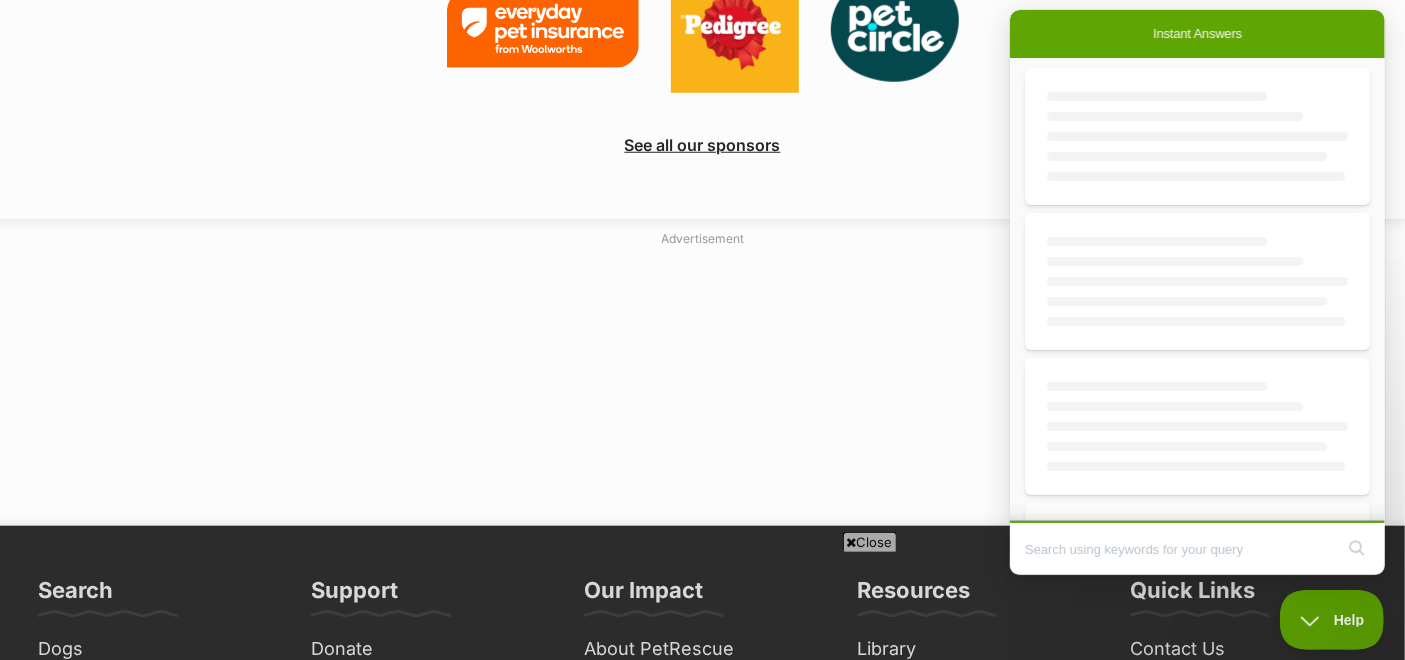 scroll, scrollTop: 0, scrollLeft: 0, axis: both 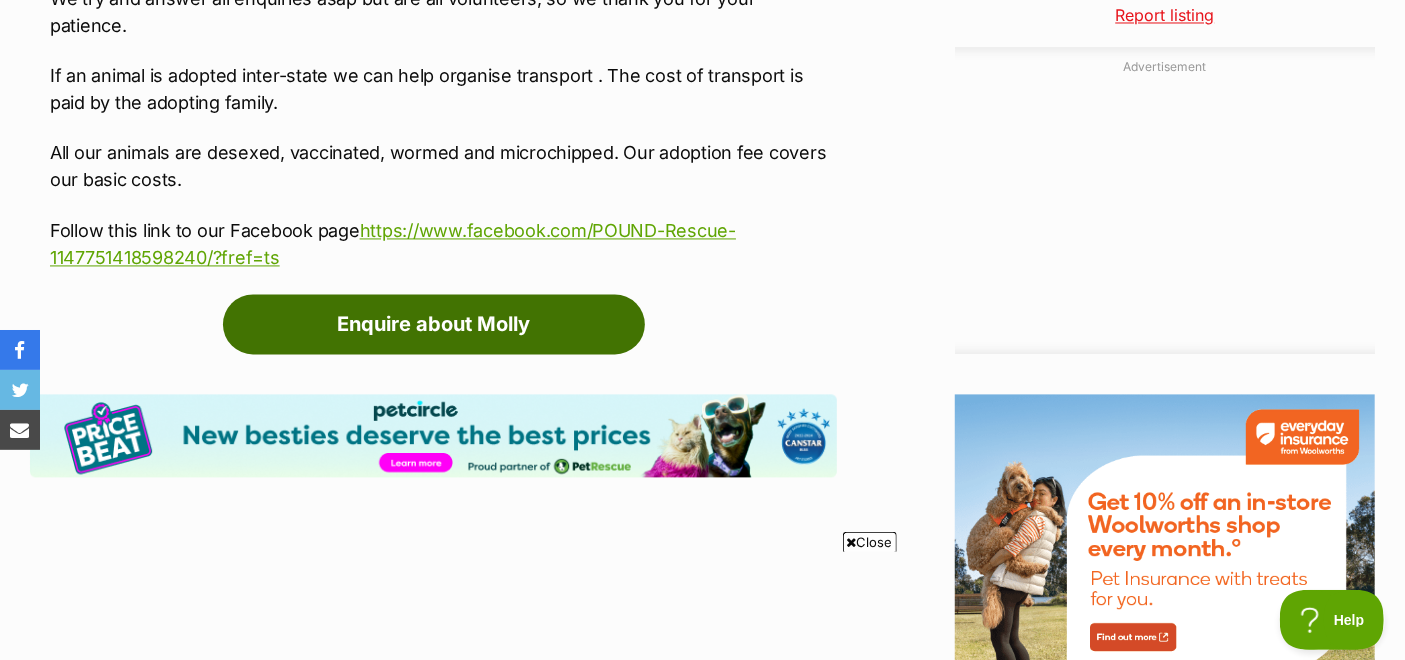 click on "Enquire about Molly" at bounding box center (434, 324) 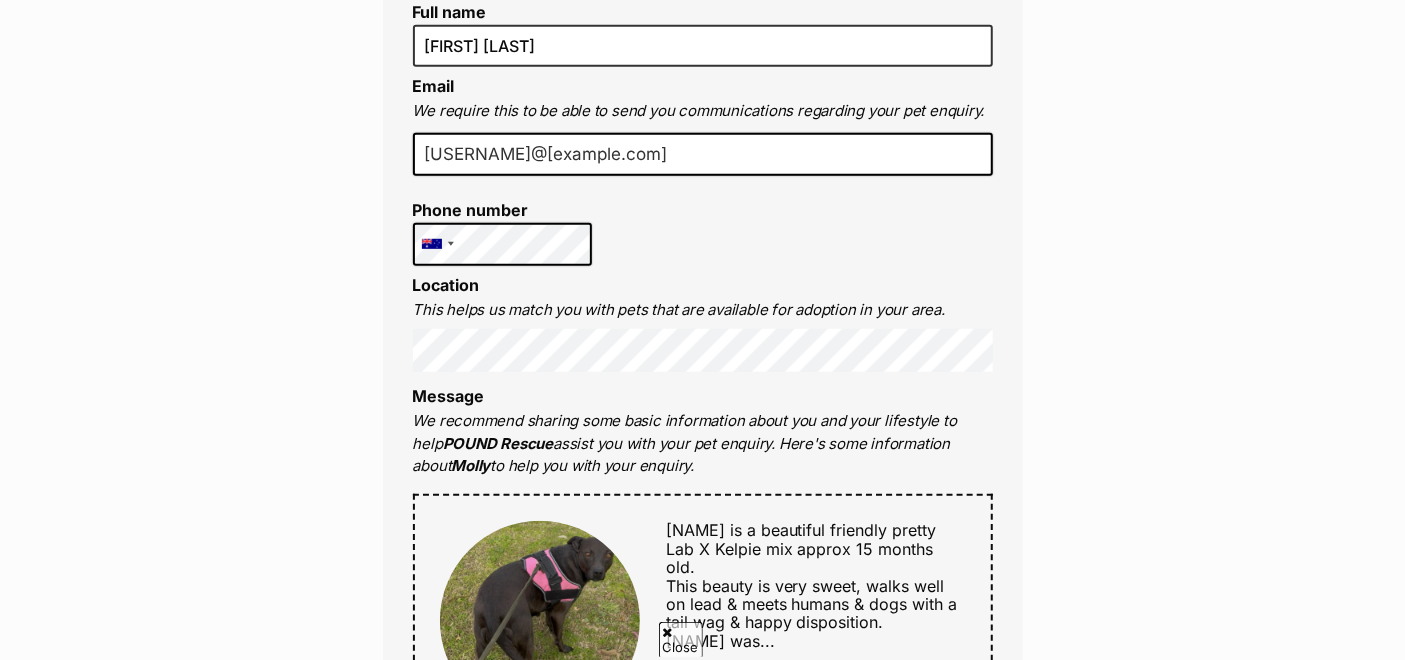 scroll, scrollTop: 592, scrollLeft: 0, axis: vertical 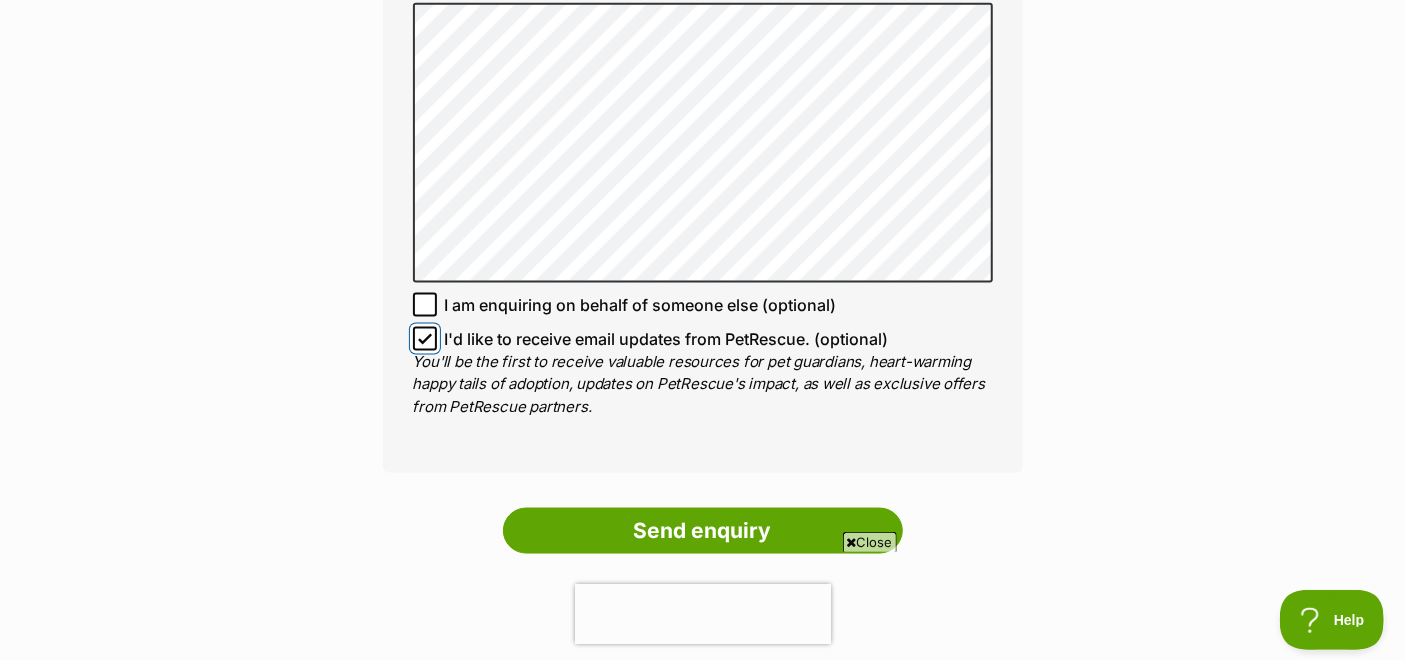 click on "I'd like to receive email updates from PetRescue. (optional)" at bounding box center (425, 339) 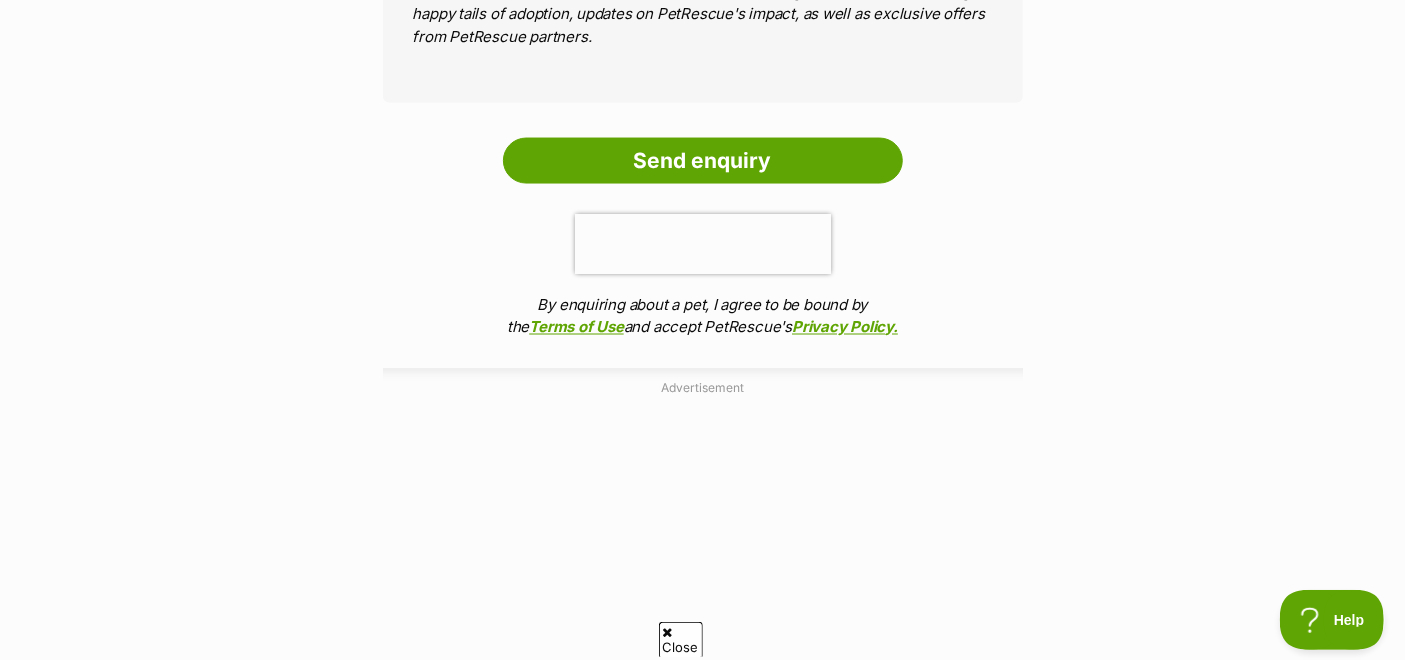 scroll, scrollTop: 1407, scrollLeft: 0, axis: vertical 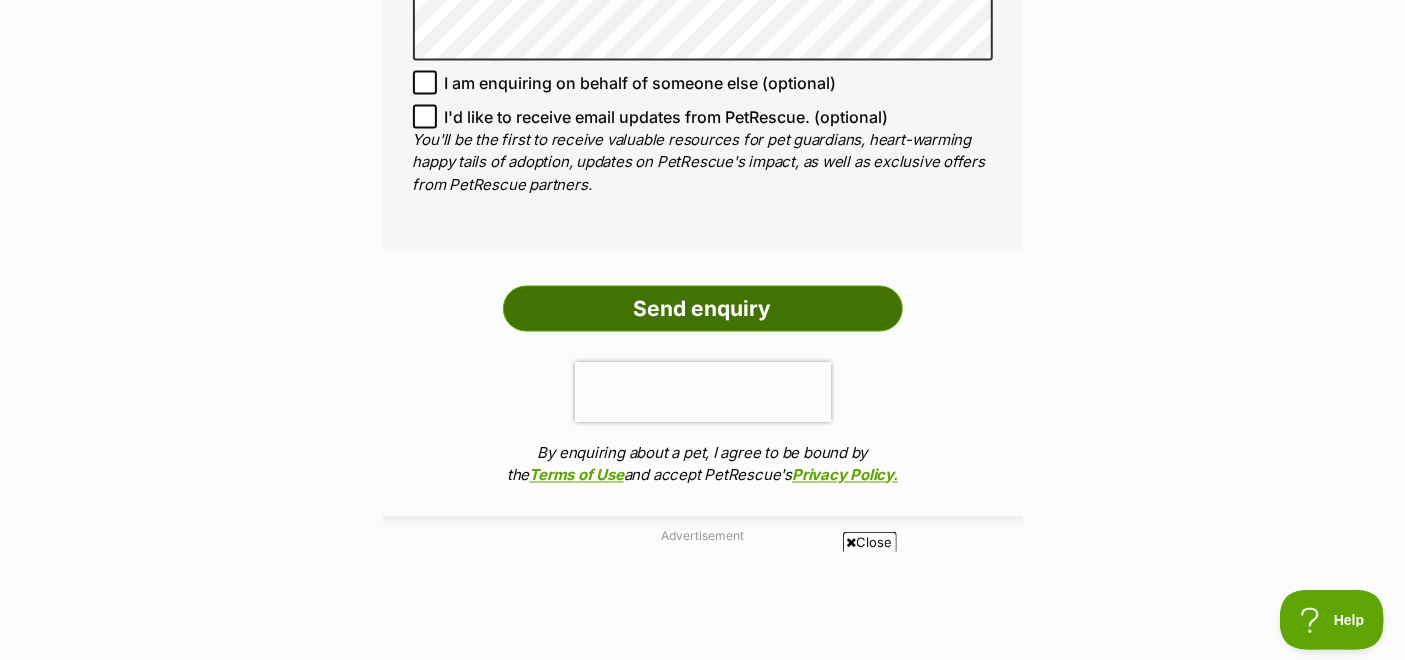 click on "Send enquiry" at bounding box center [703, 309] 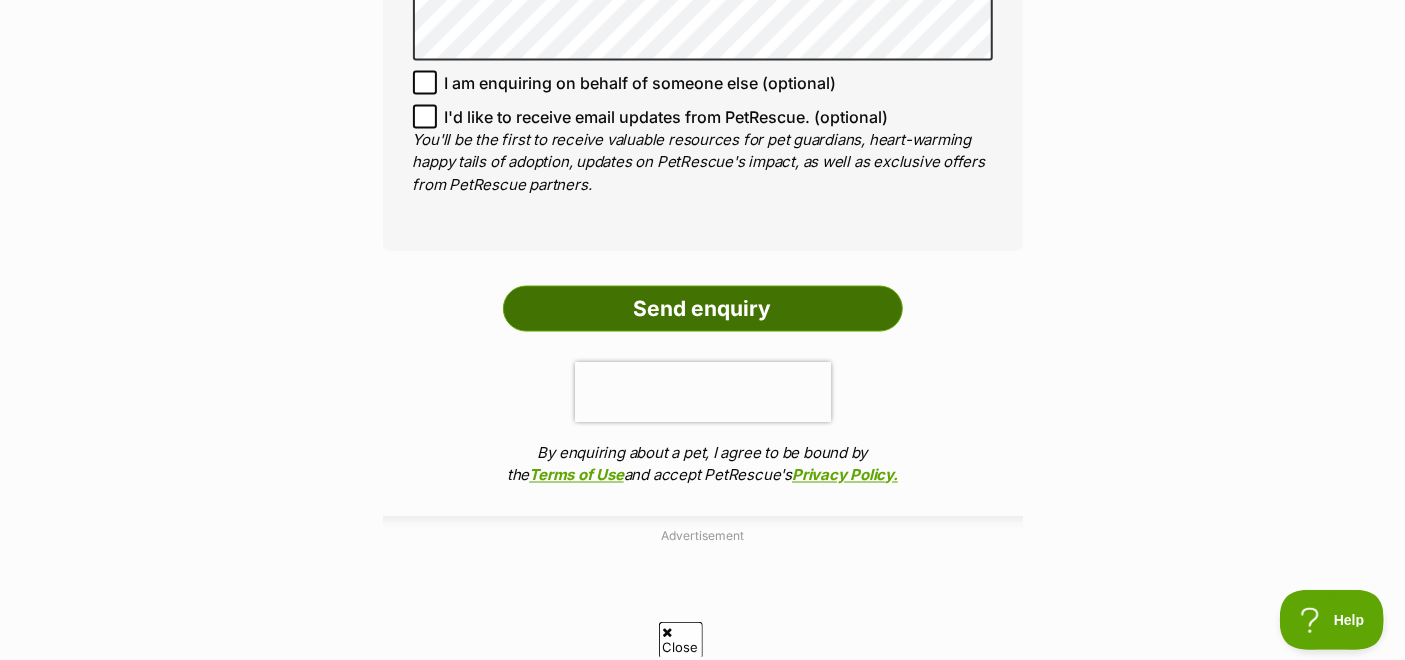 scroll, scrollTop: 0, scrollLeft: 0, axis: both 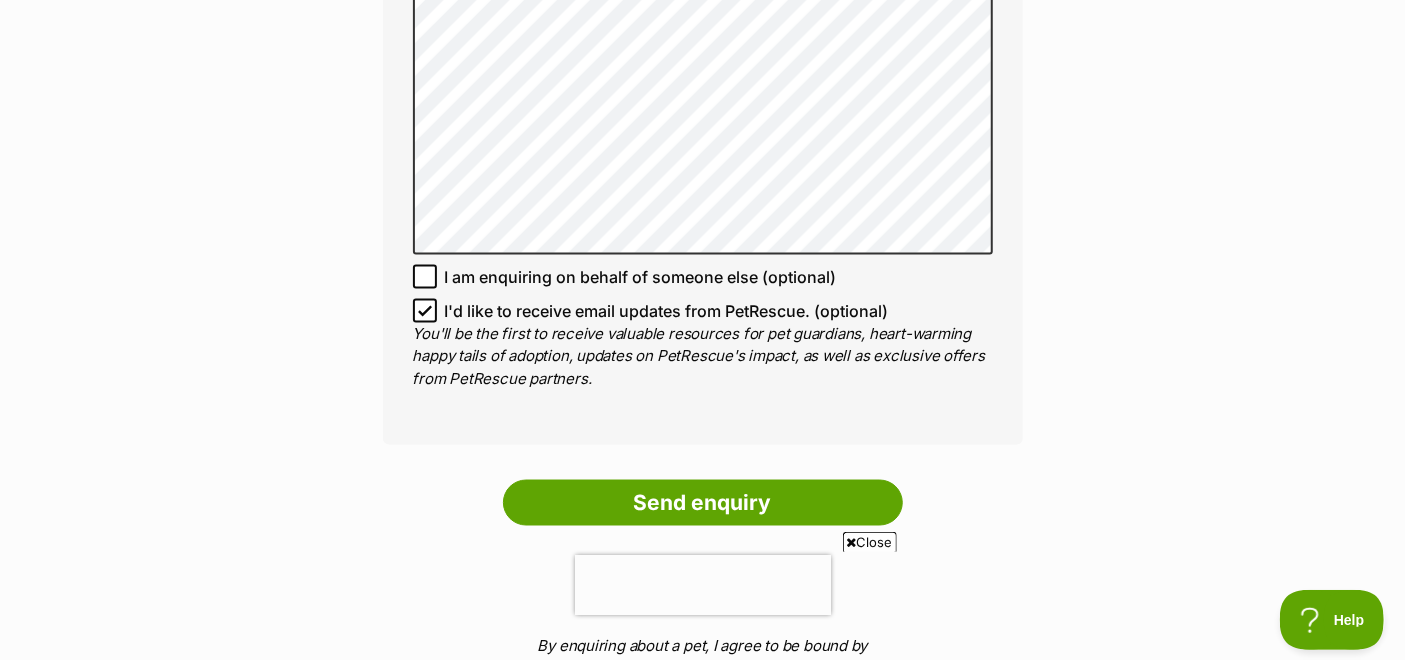 click 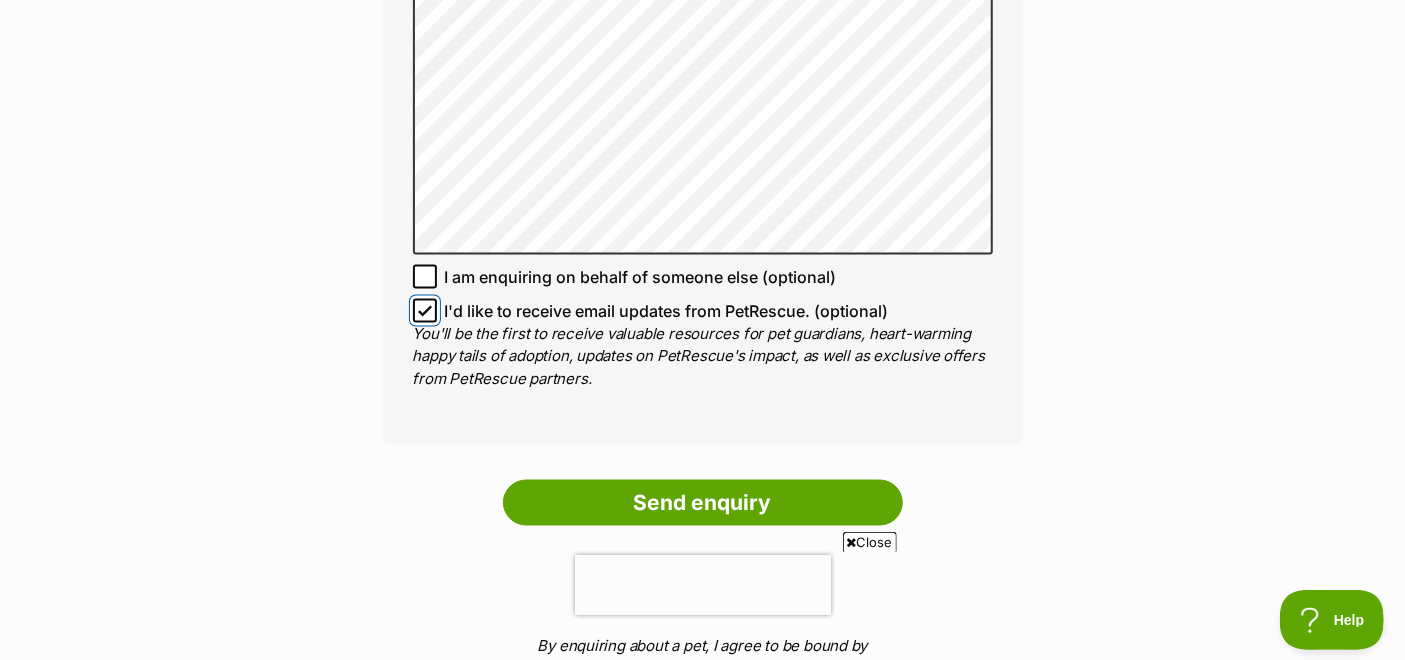 click on "I'd like to receive email updates from PetRescue. (optional)" at bounding box center (425, 311) 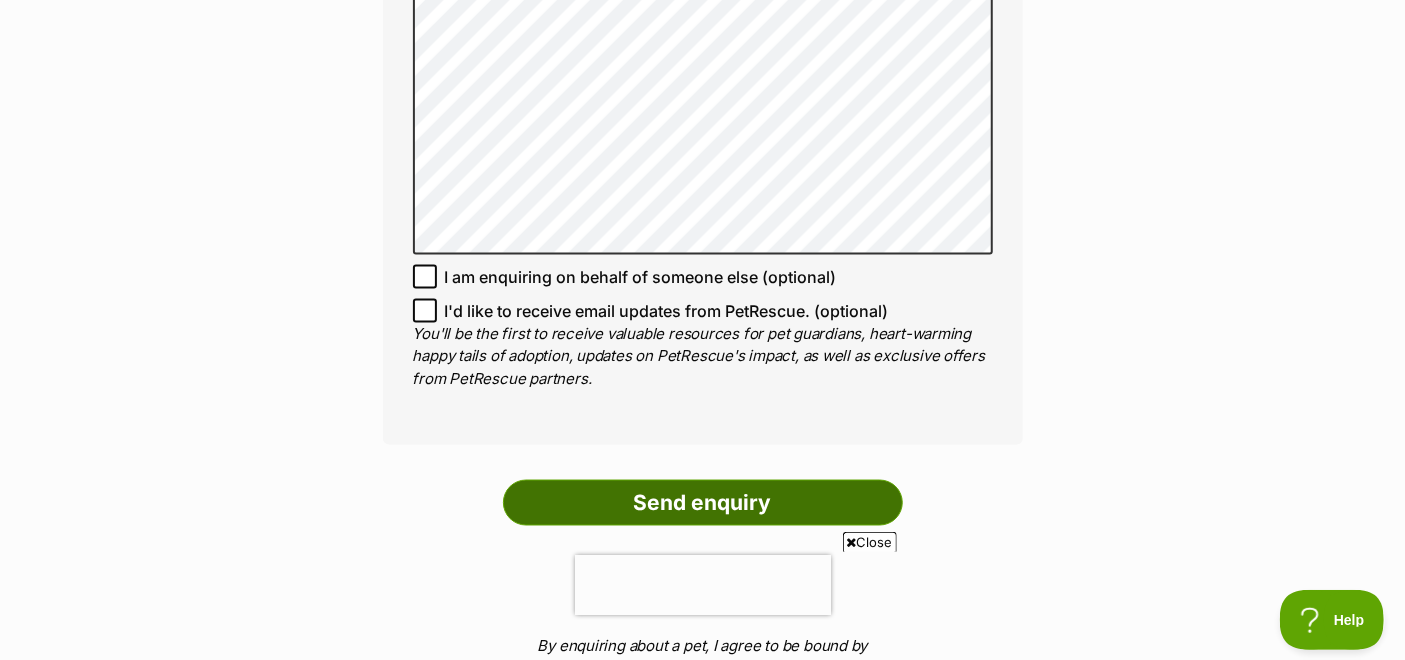 click on "Send enquiry" at bounding box center [703, 503] 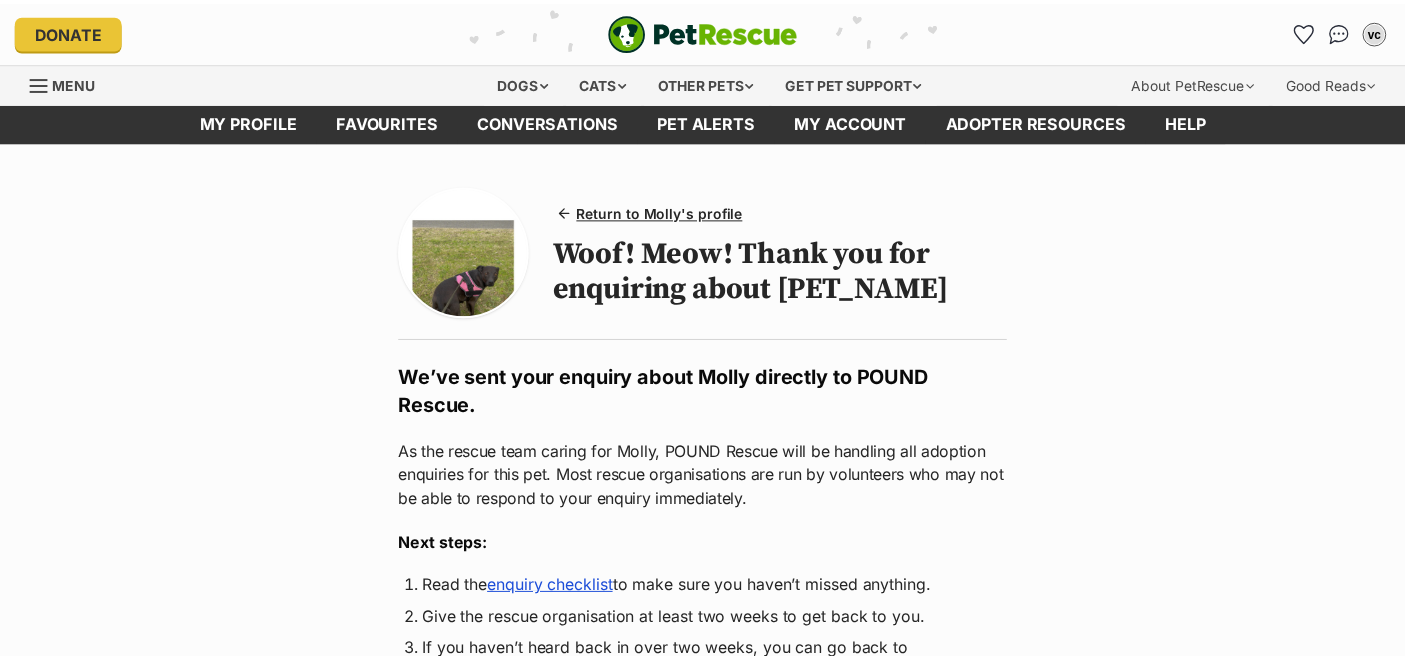 scroll, scrollTop: 0, scrollLeft: 0, axis: both 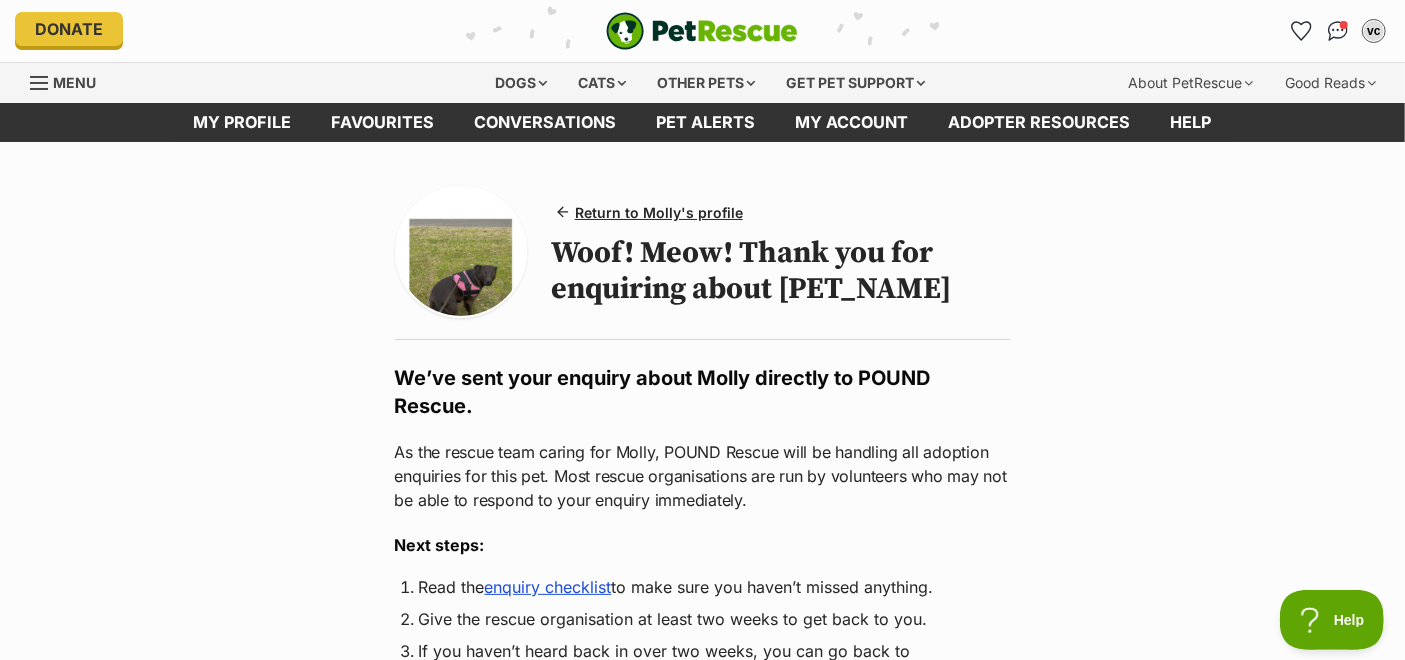 click on "Donate" at bounding box center (69, 29) 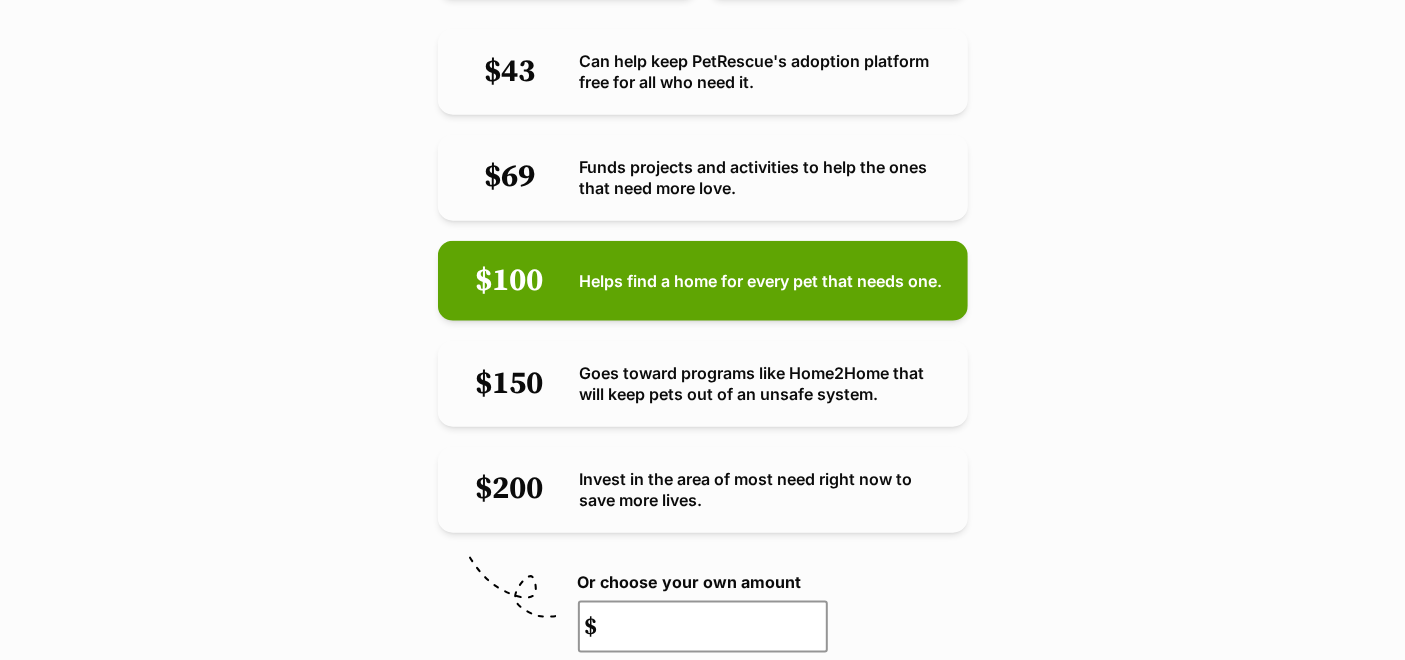 scroll, scrollTop: 1259, scrollLeft: 0, axis: vertical 